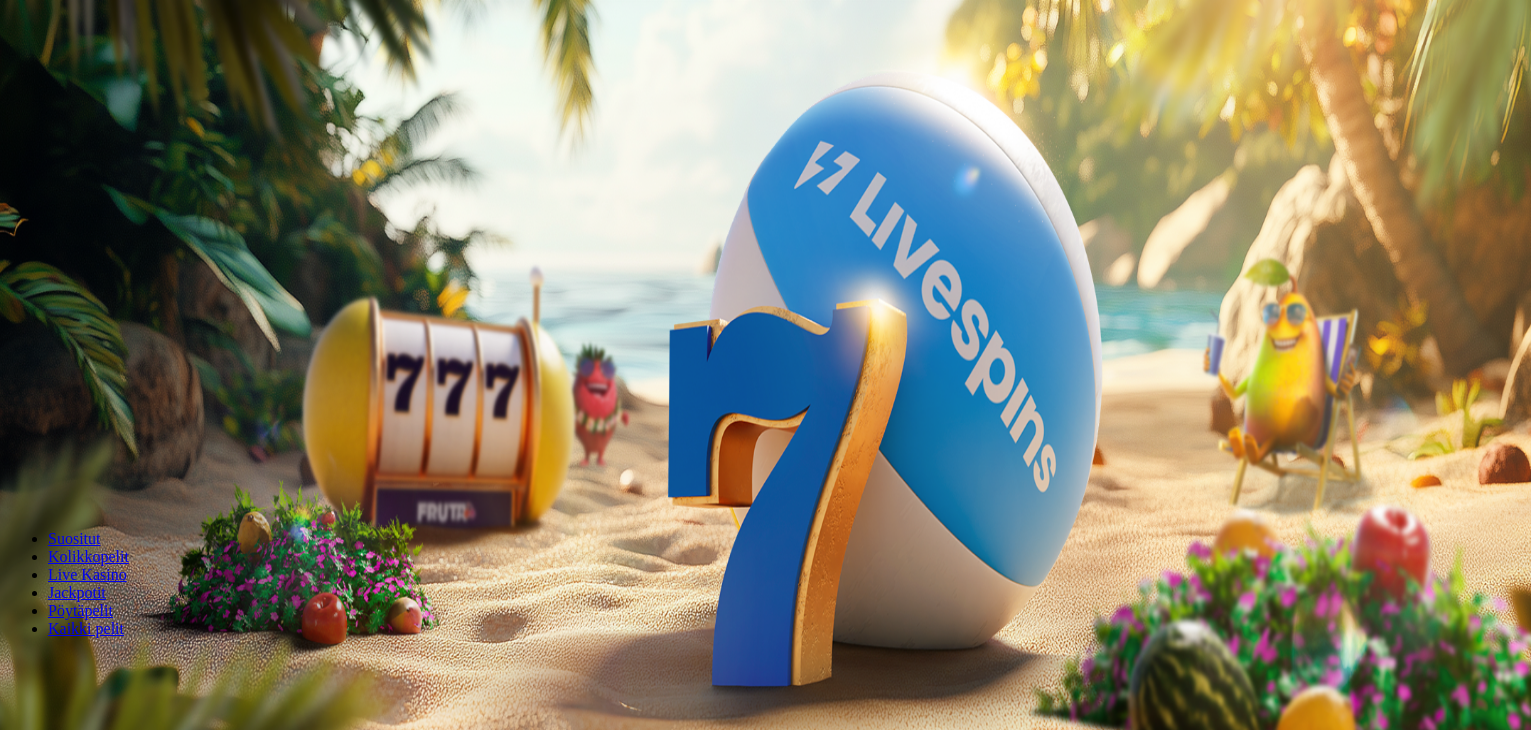 scroll, scrollTop: 0, scrollLeft: 0, axis: both 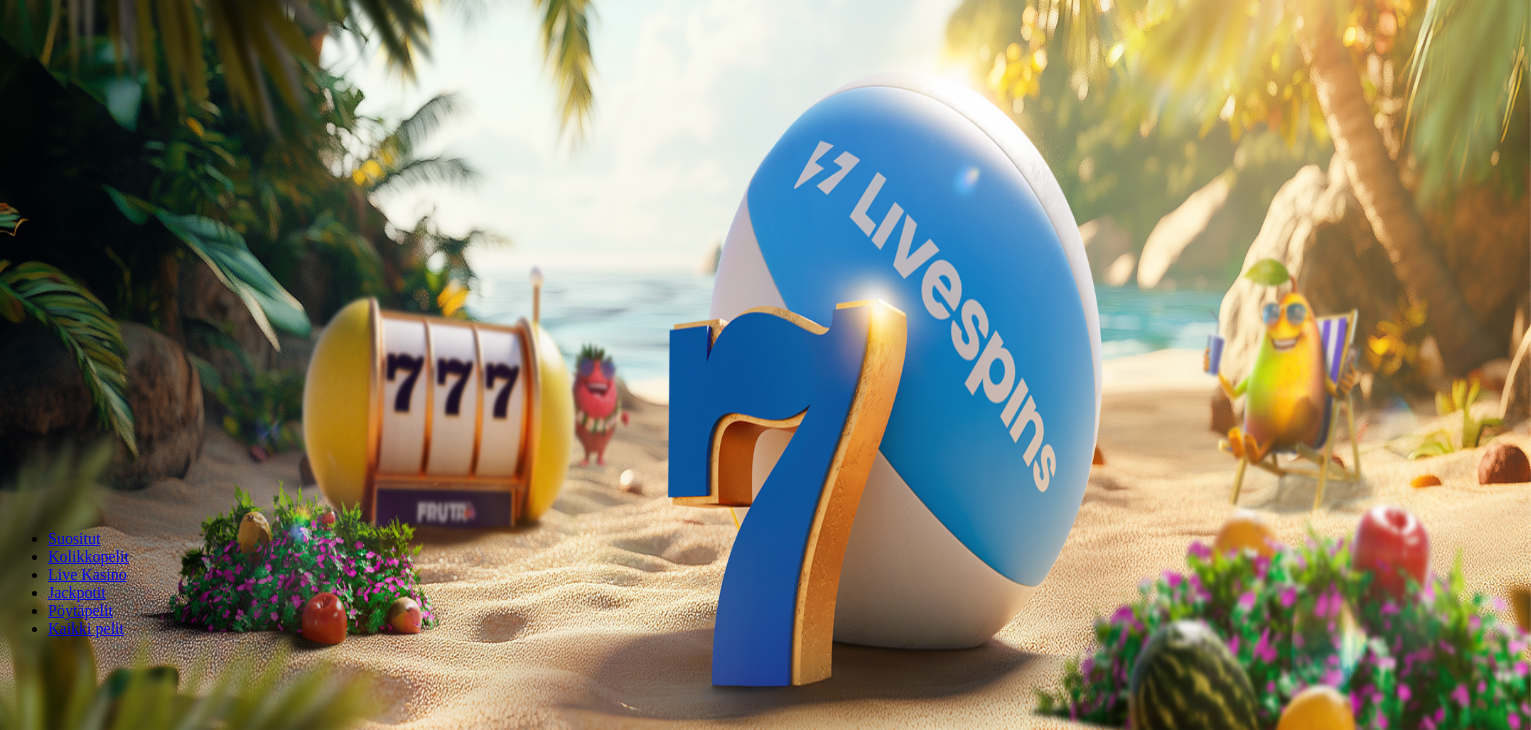 drag, startPoint x: 885, startPoint y: 198, endPoint x: 834, endPoint y: 217, distance: 54.42426 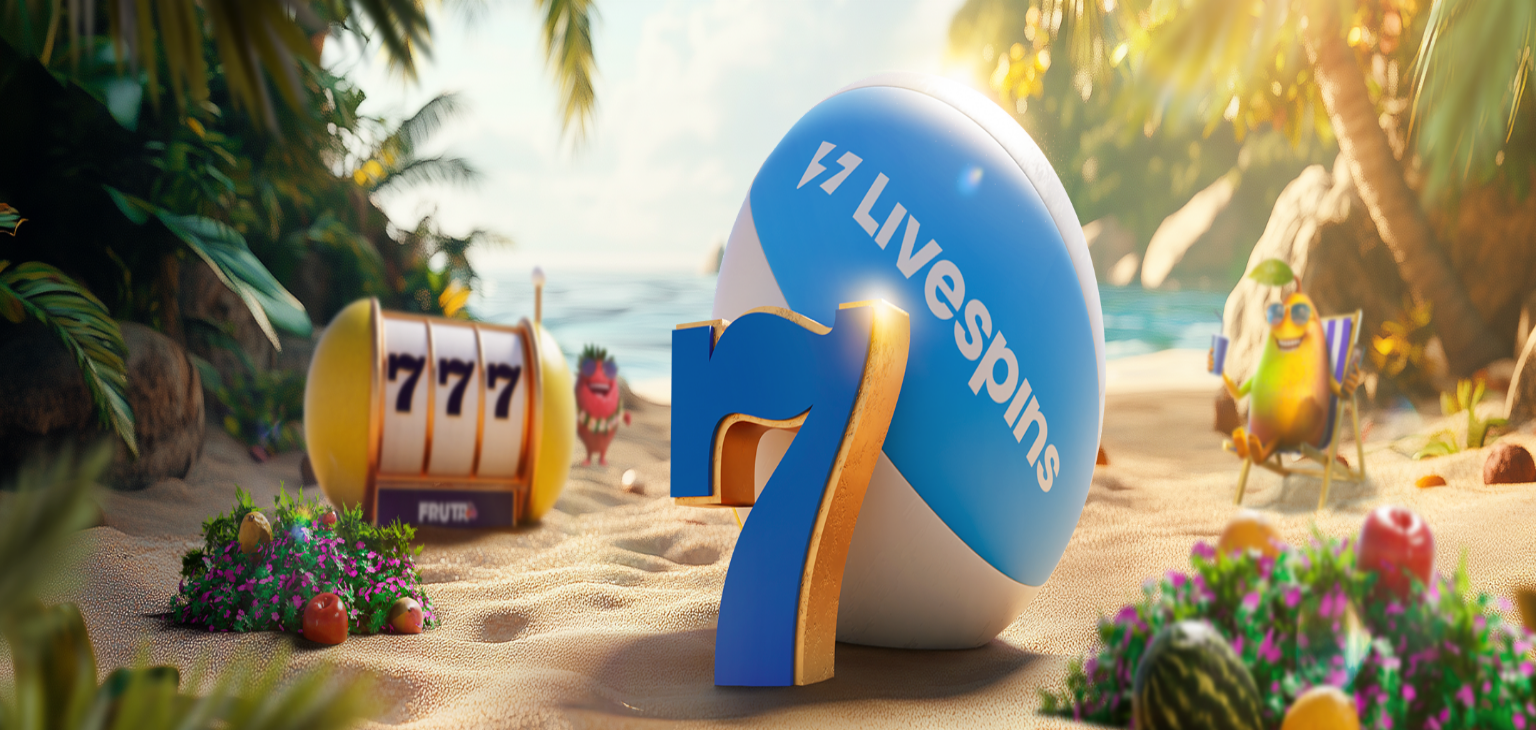 click on "Ymmärrän" at bounding box center [151, 5418] 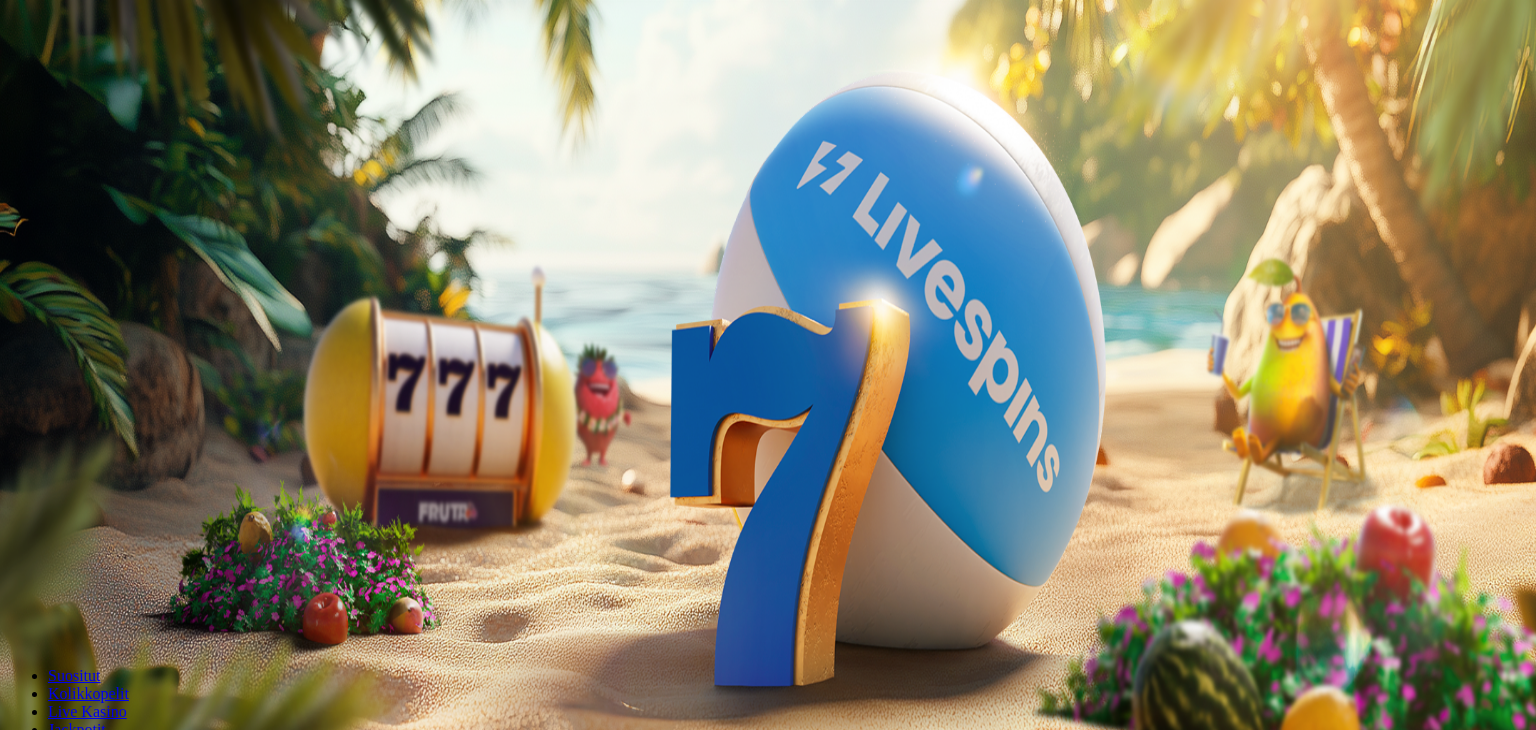 click on "200 Ilmaiskierrosta €50 €150 €250 ** € € Talleta ja pelaa 200 kierrätysvapaata ilmaiskierrosta ensitalletuksen yhteydessä. 50 kierrosta per päivä, 4 päivän ajan." at bounding box center (768, 488) 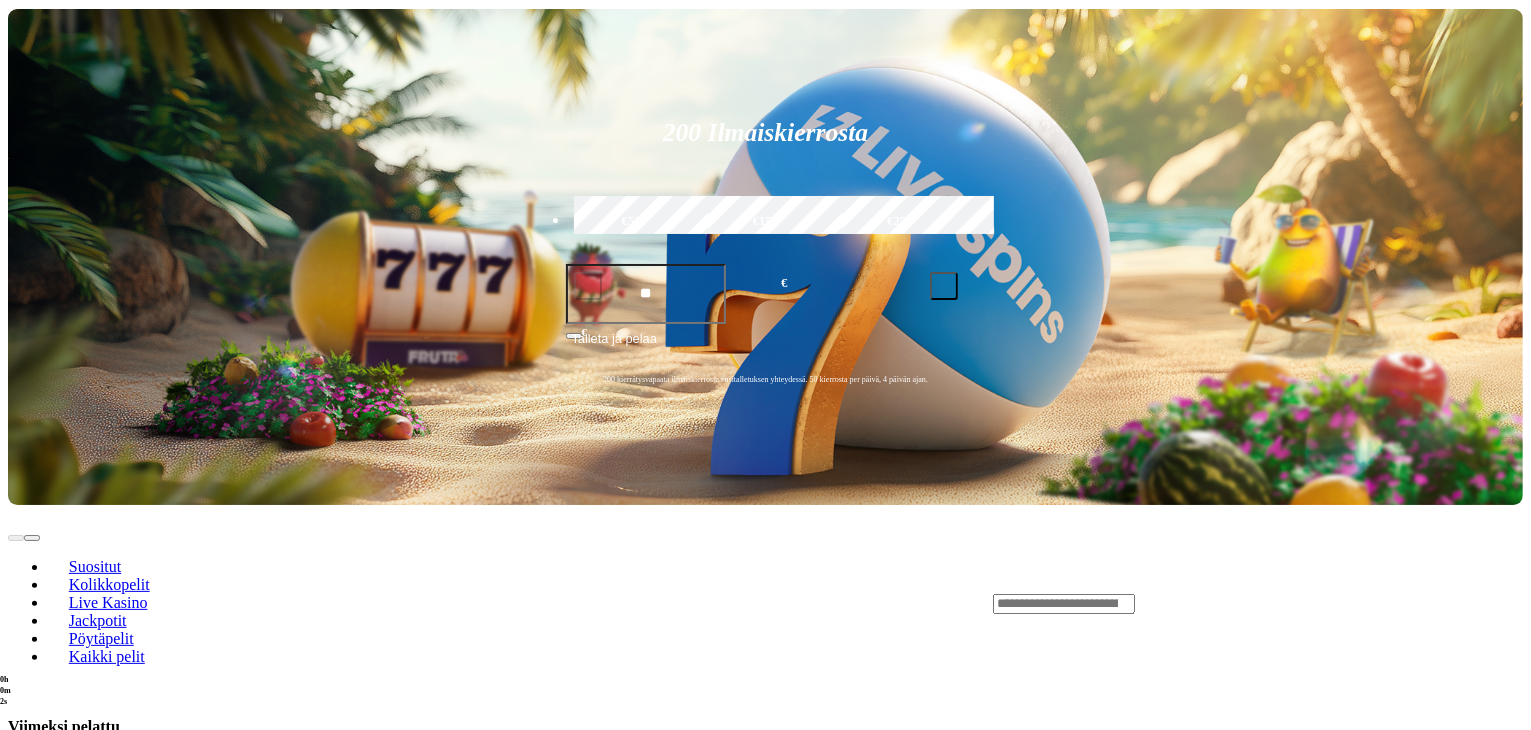 scroll, scrollTop: 400, scrollLeft: 0, axis: vertical 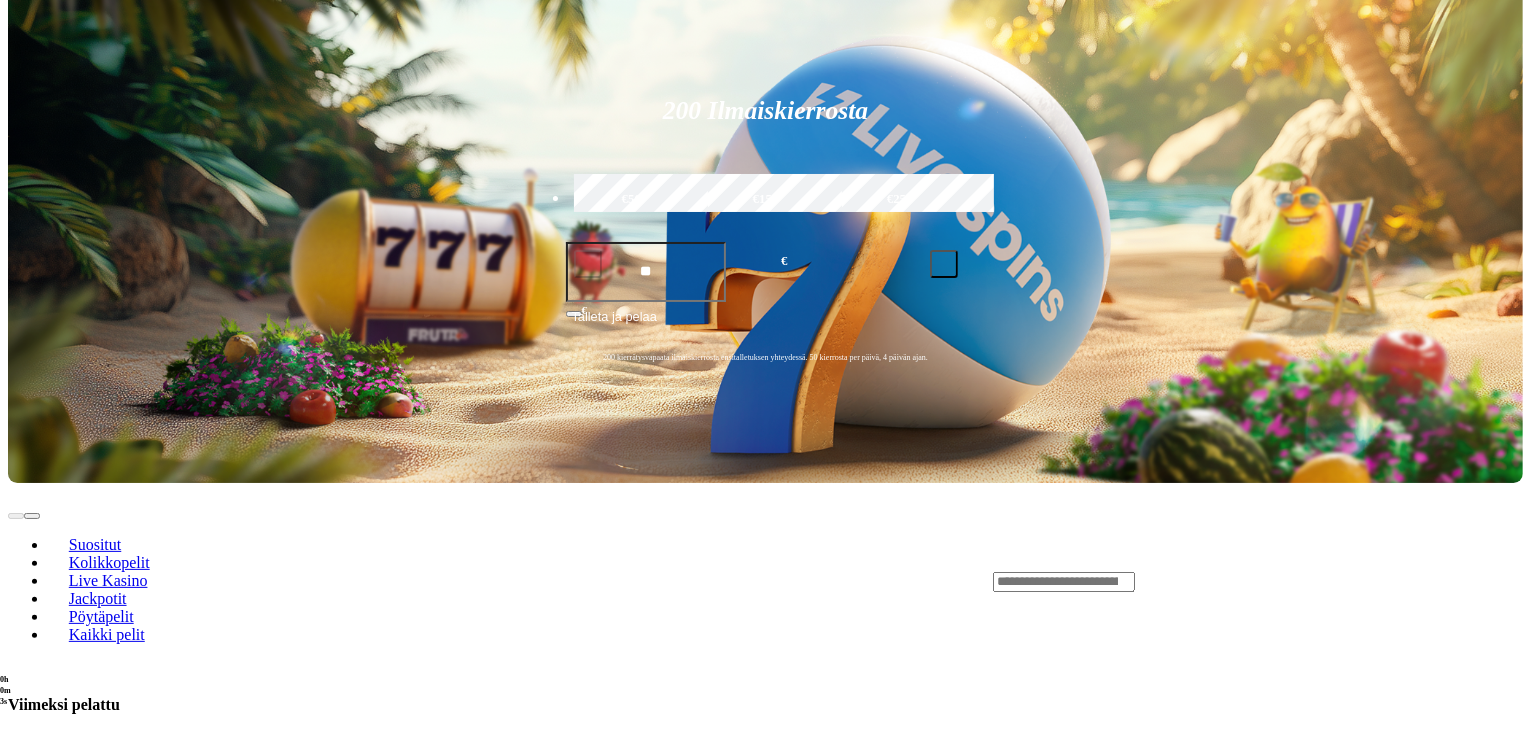 click on "Live Kasino" at bounding box center (87, -116) 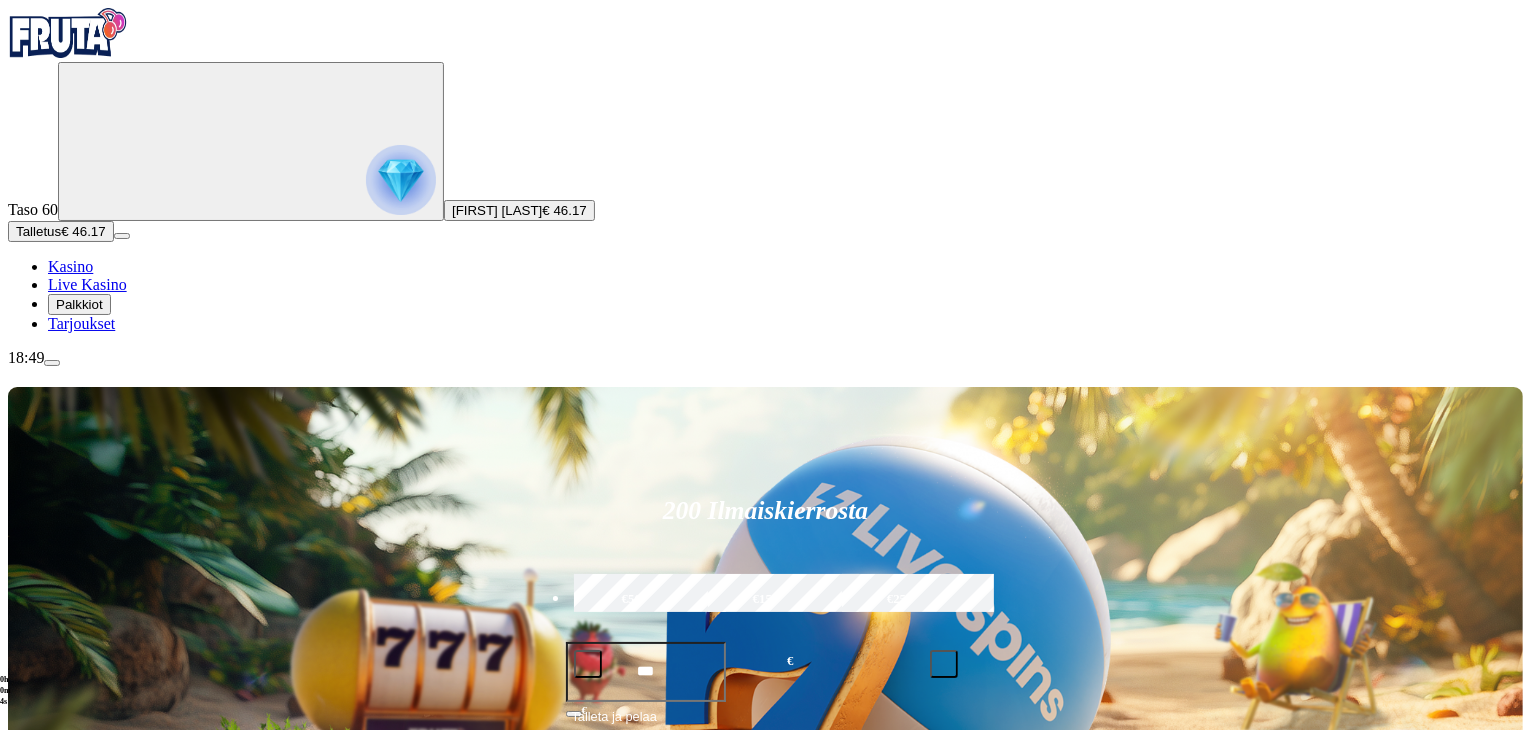 scroll, scrollTop: 300, scrollLeft: 0, axis: vertical 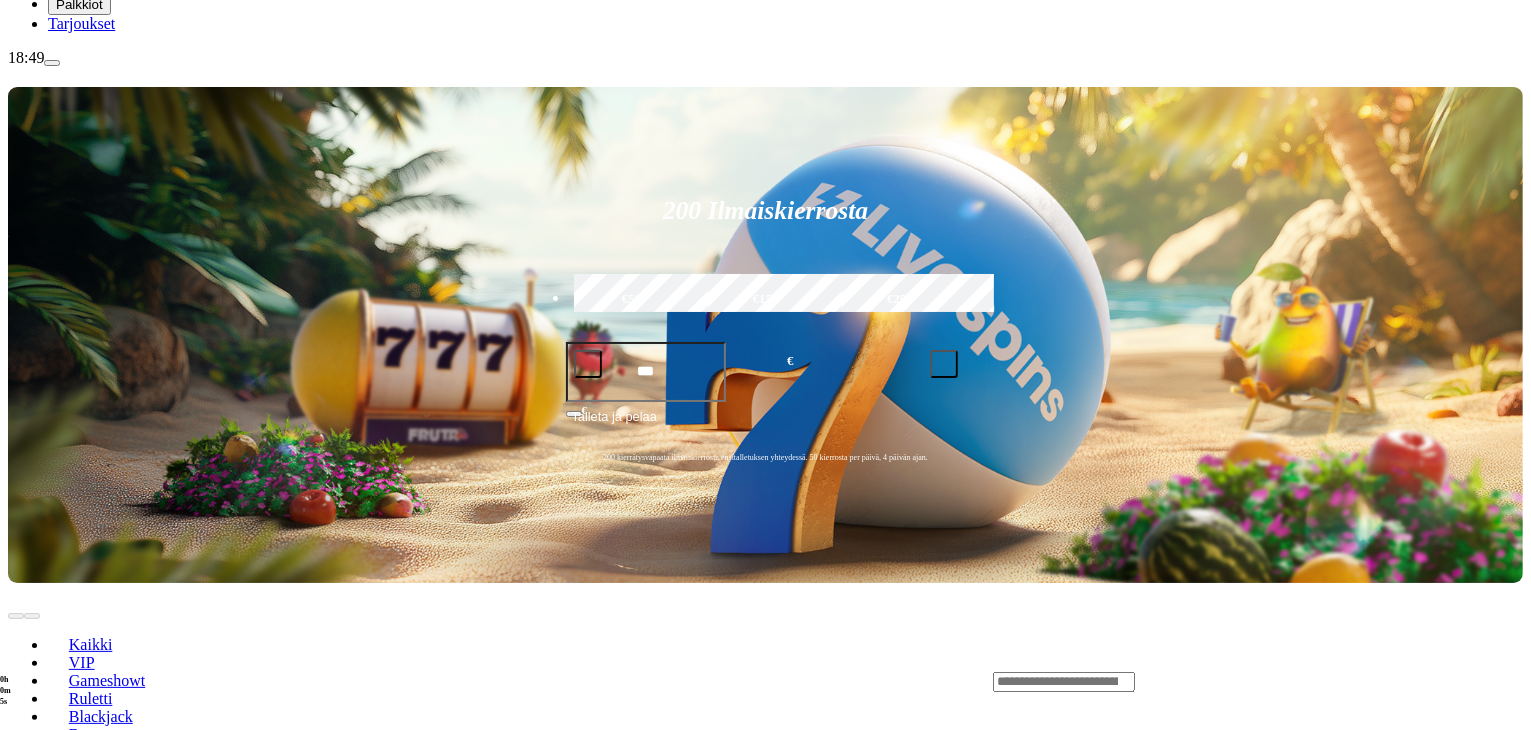 click on "Pelaa nyt" at bounding box center (77, 995) 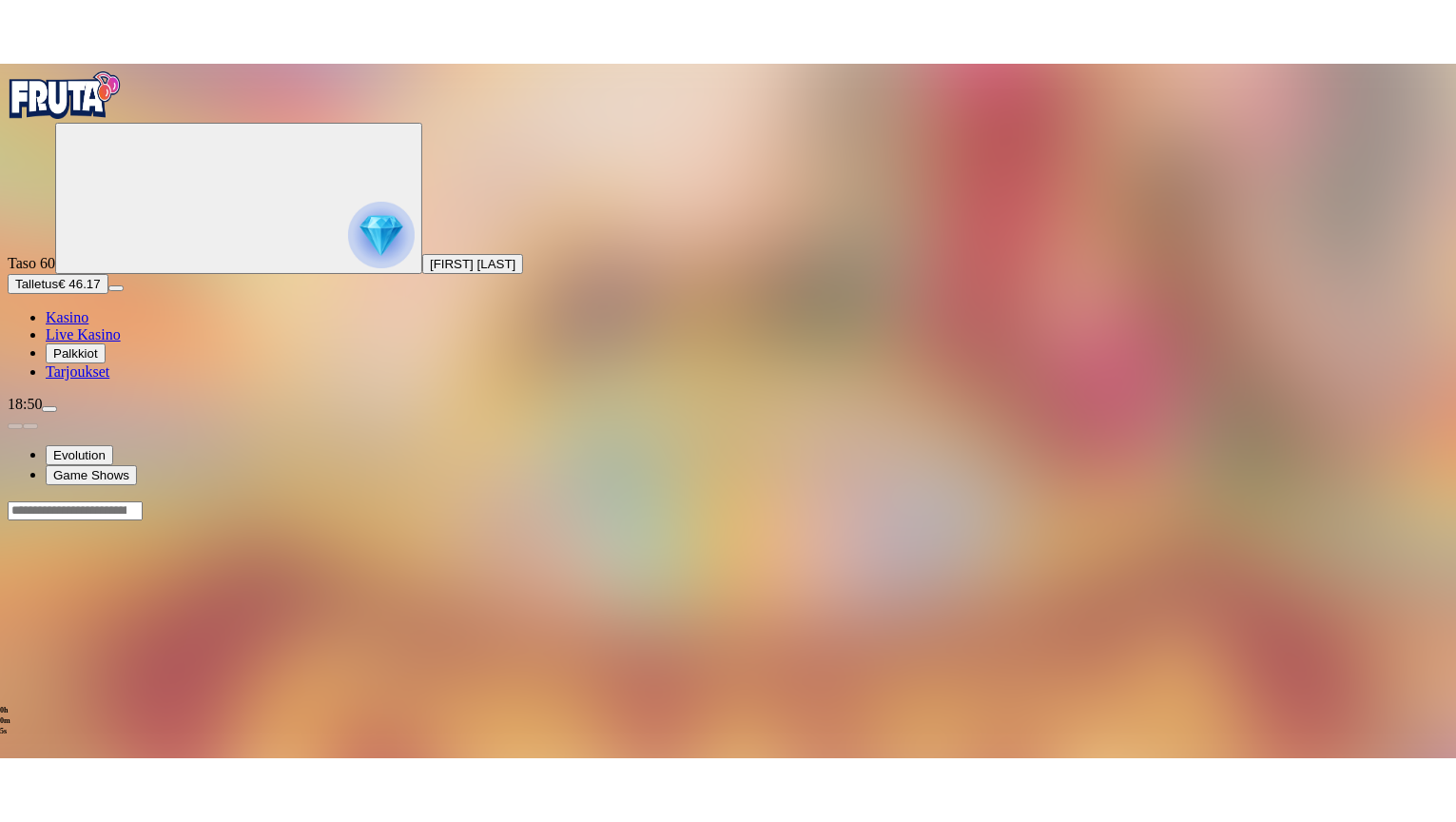 scroll, scrollTop: 0, scrollLeft: 0, axis: both 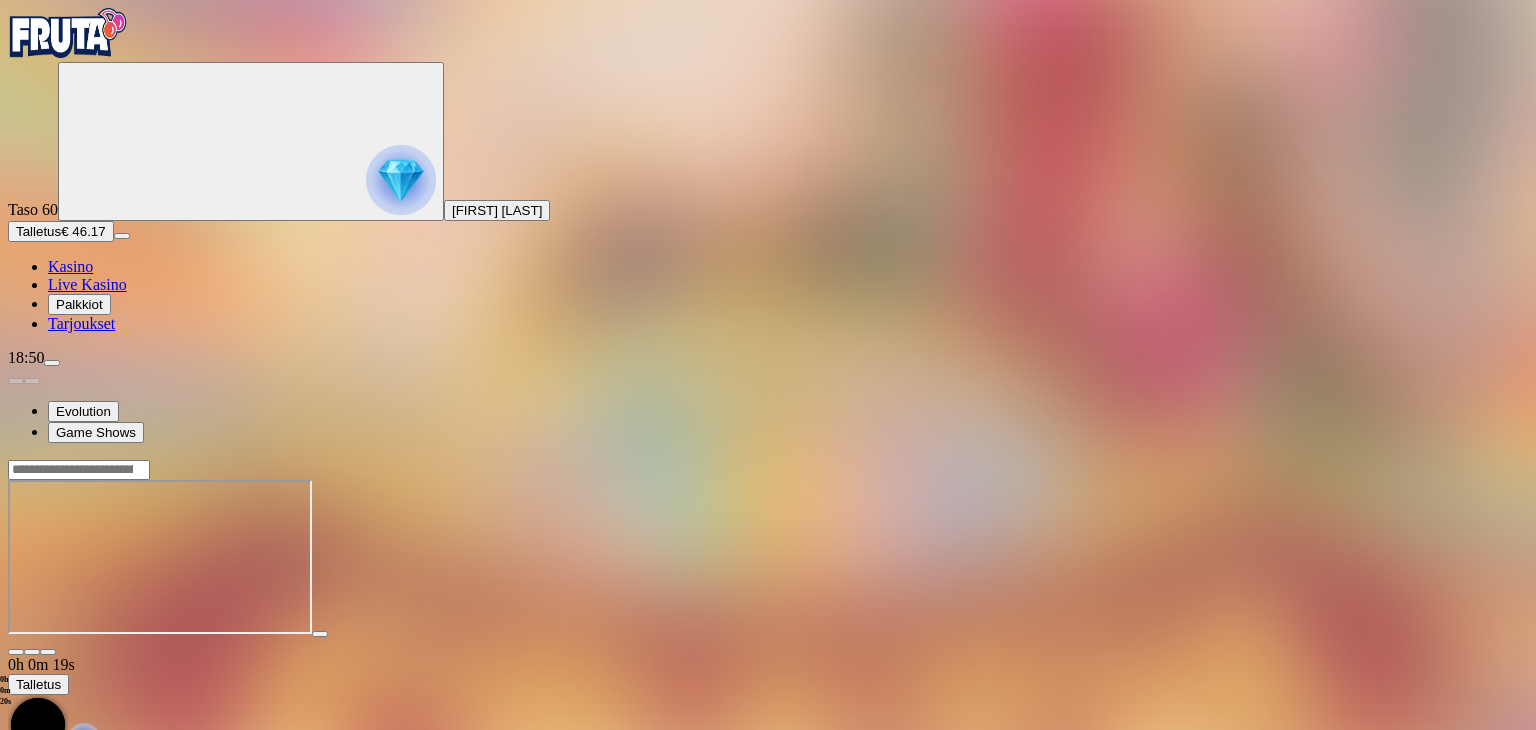click at bounding box center (768, 557) 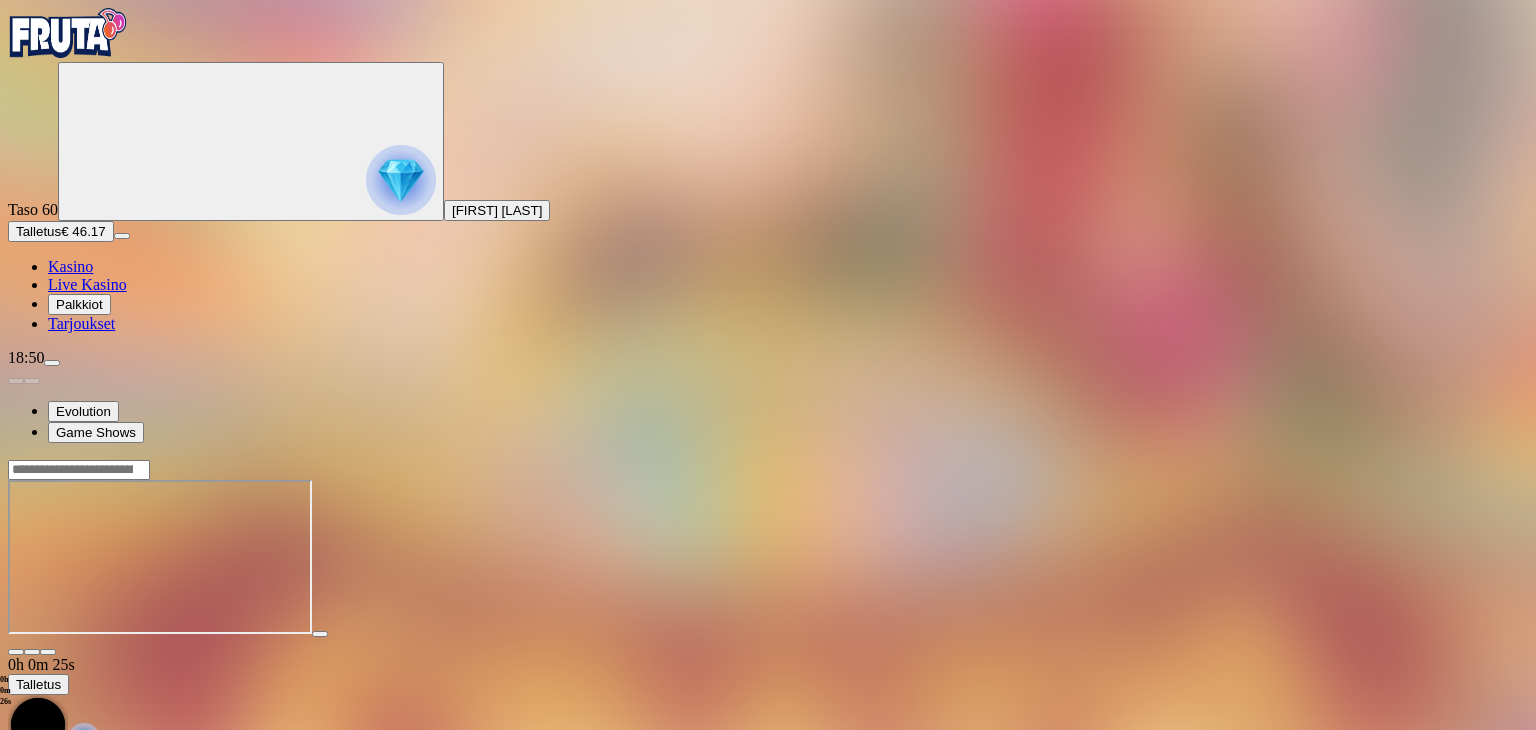 click at bounding box center [48, 652] 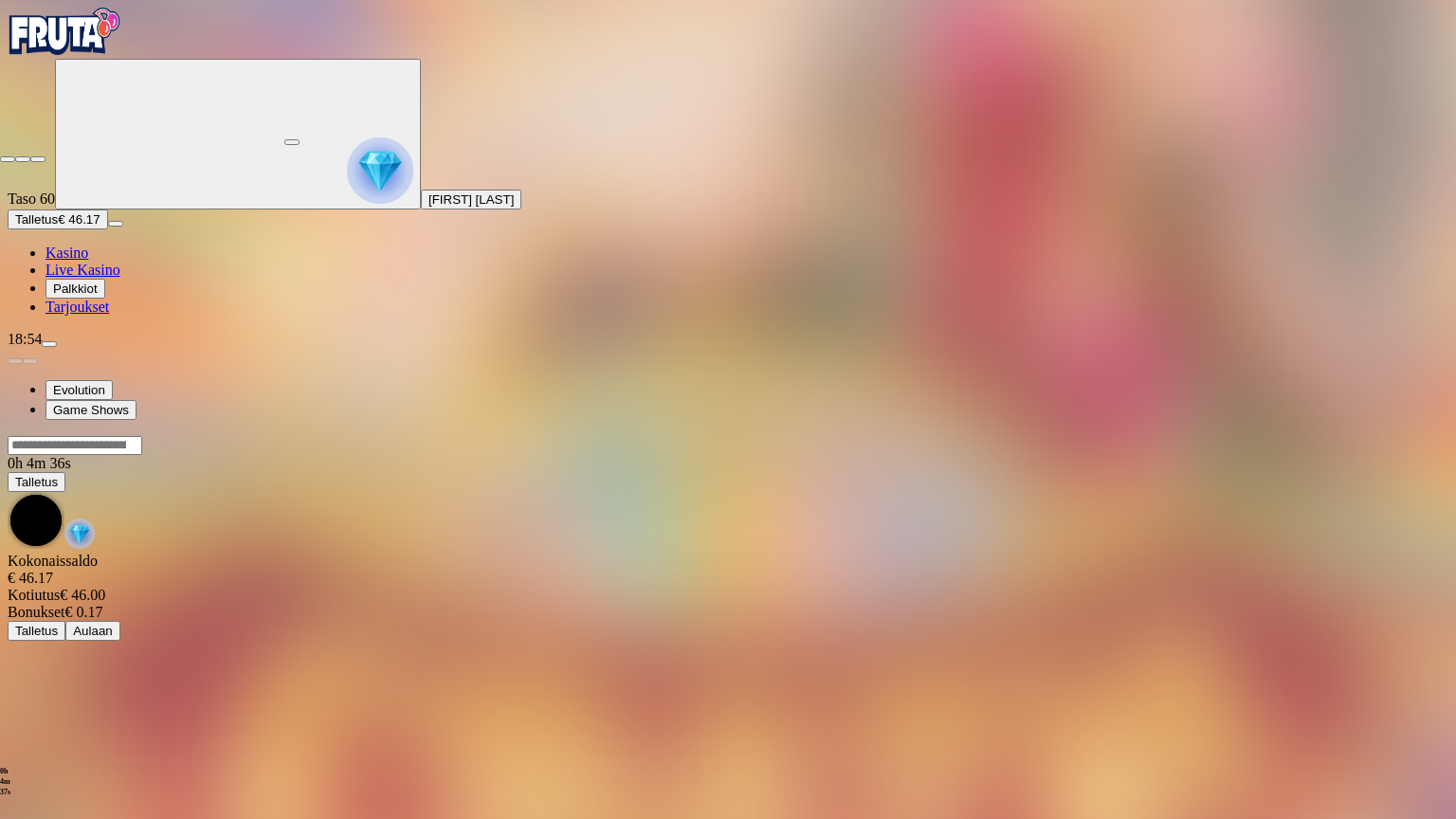 click at bounding box center (8, 159) 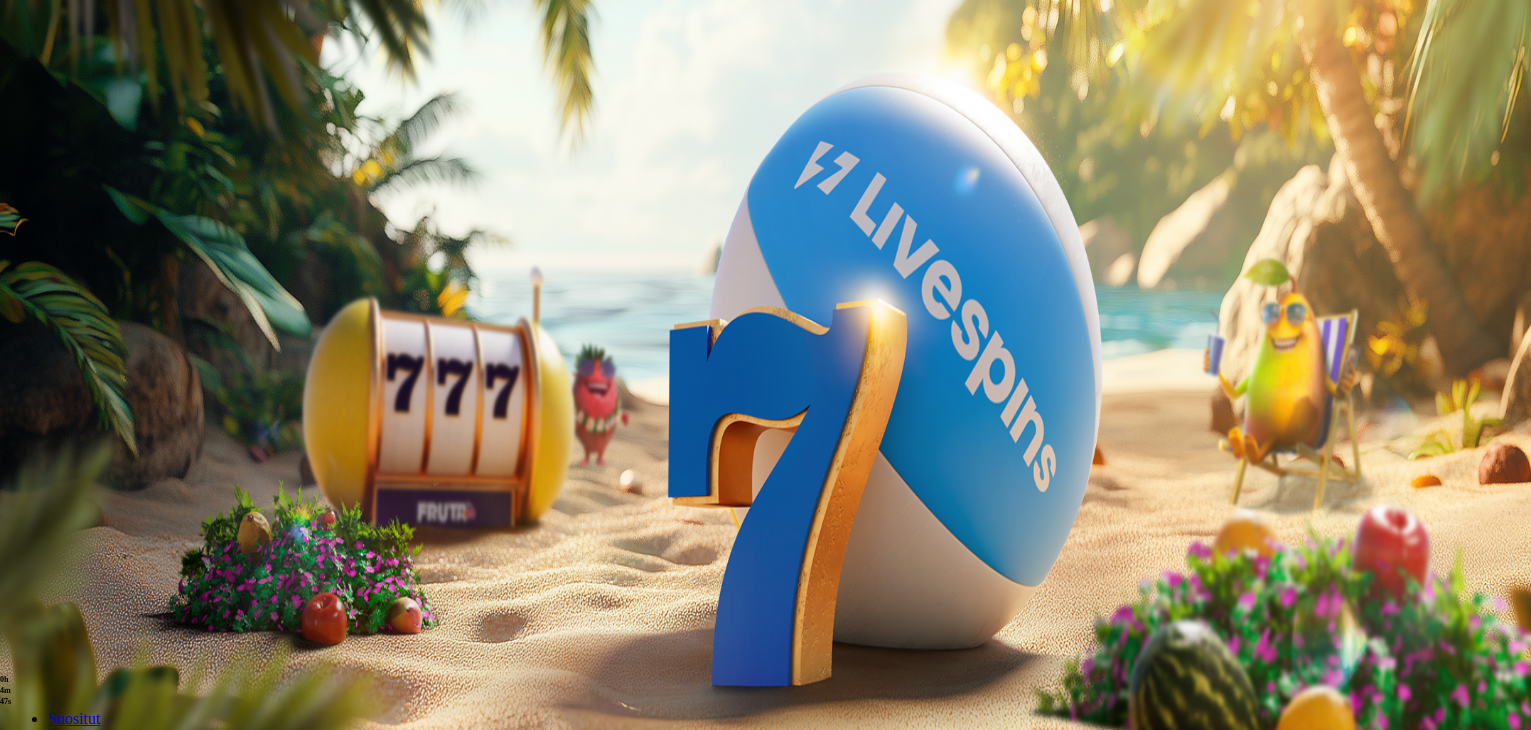 scroll, scrollTop: 0, scrollLeft: 0, axis: both 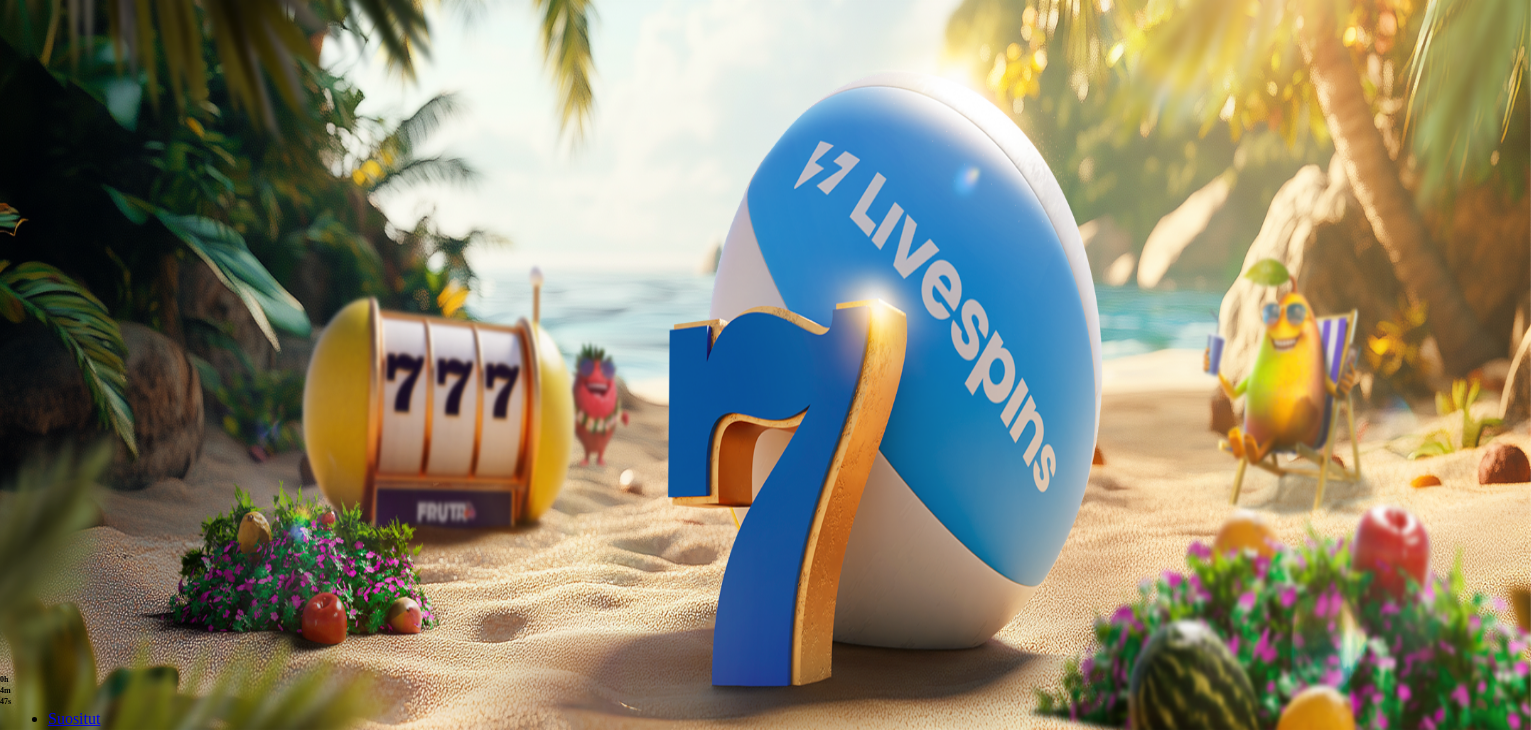click on "Talleta ja pelaa" at bounding box center (60, 665) 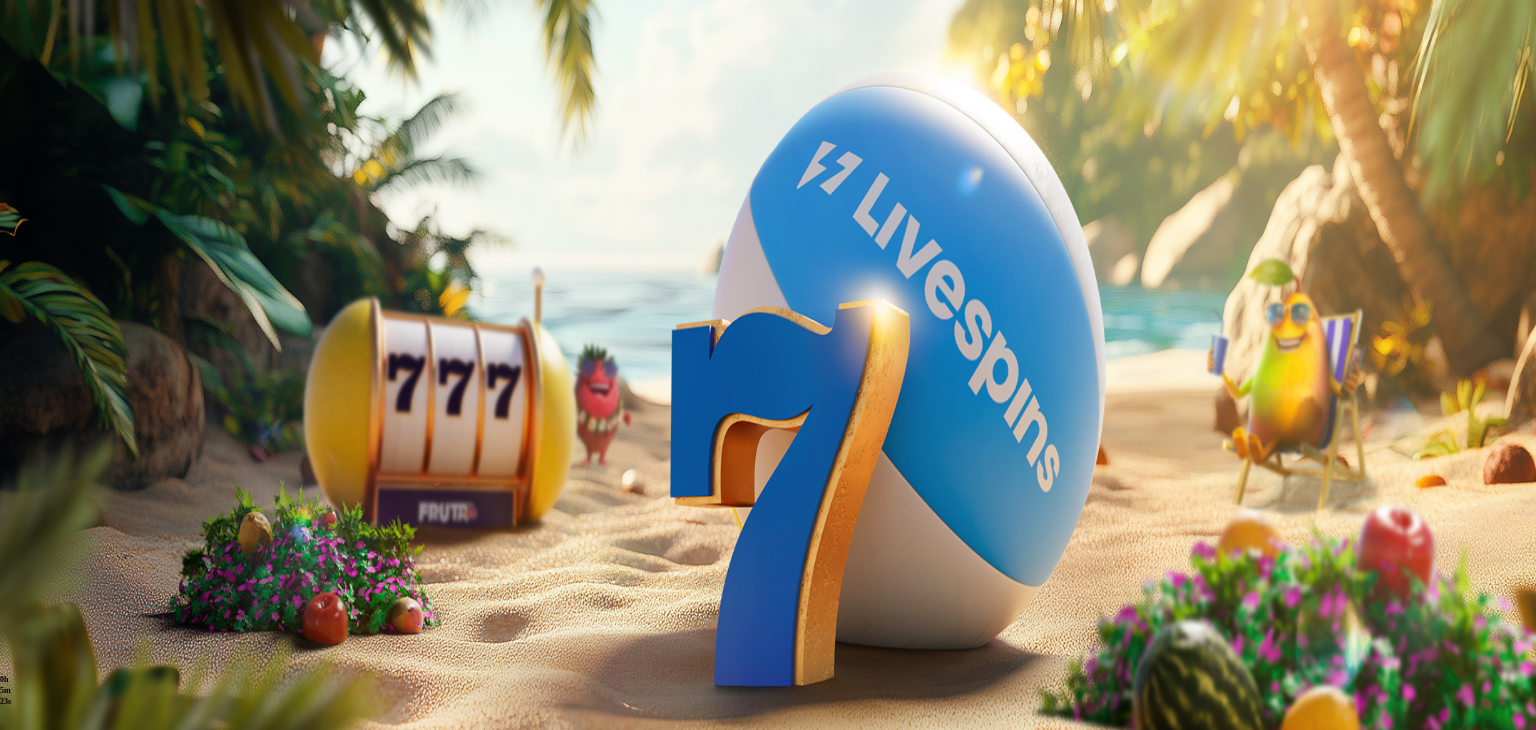 click at bounding box center (768, 520) 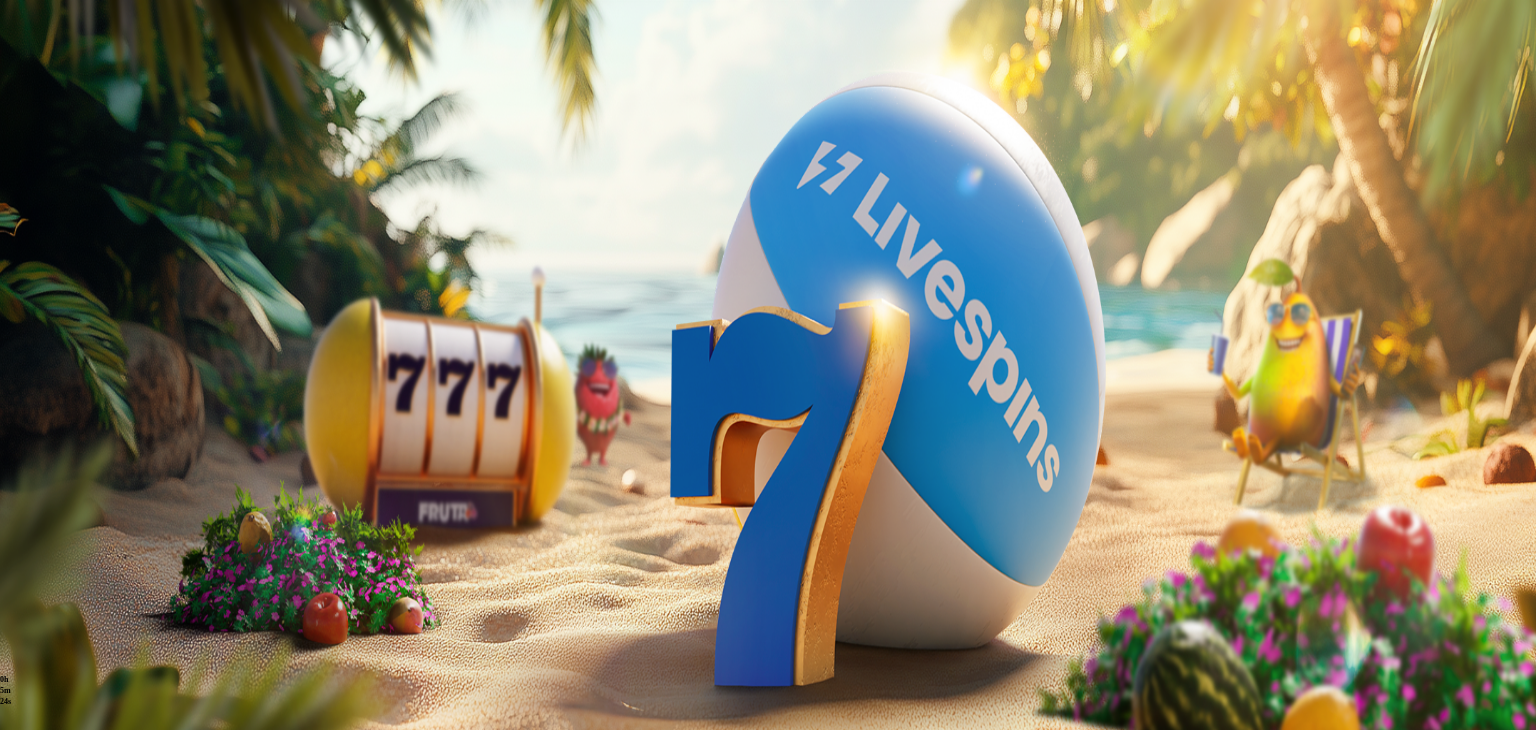 click at bounding box center [768, 520] 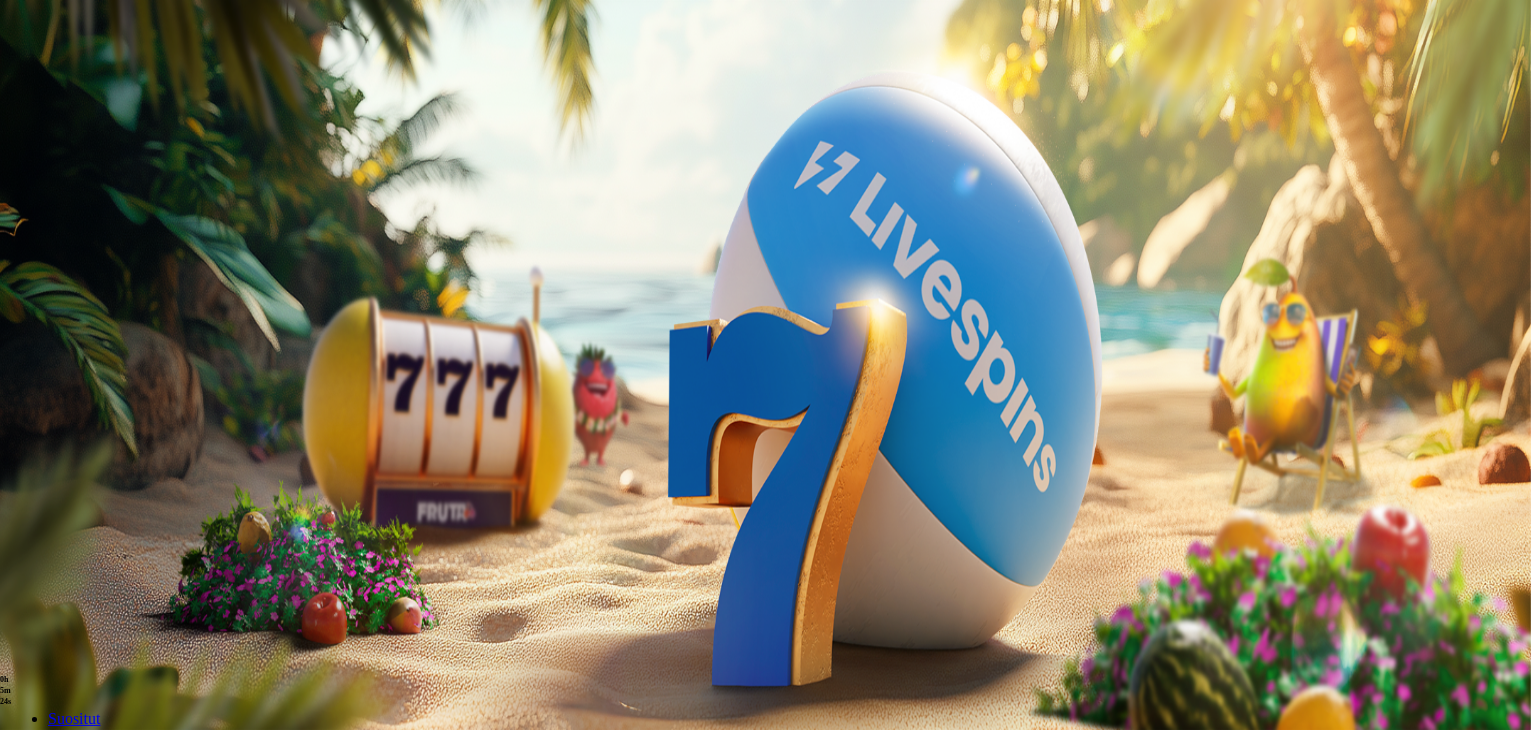 click at bounding box center (79, 845) 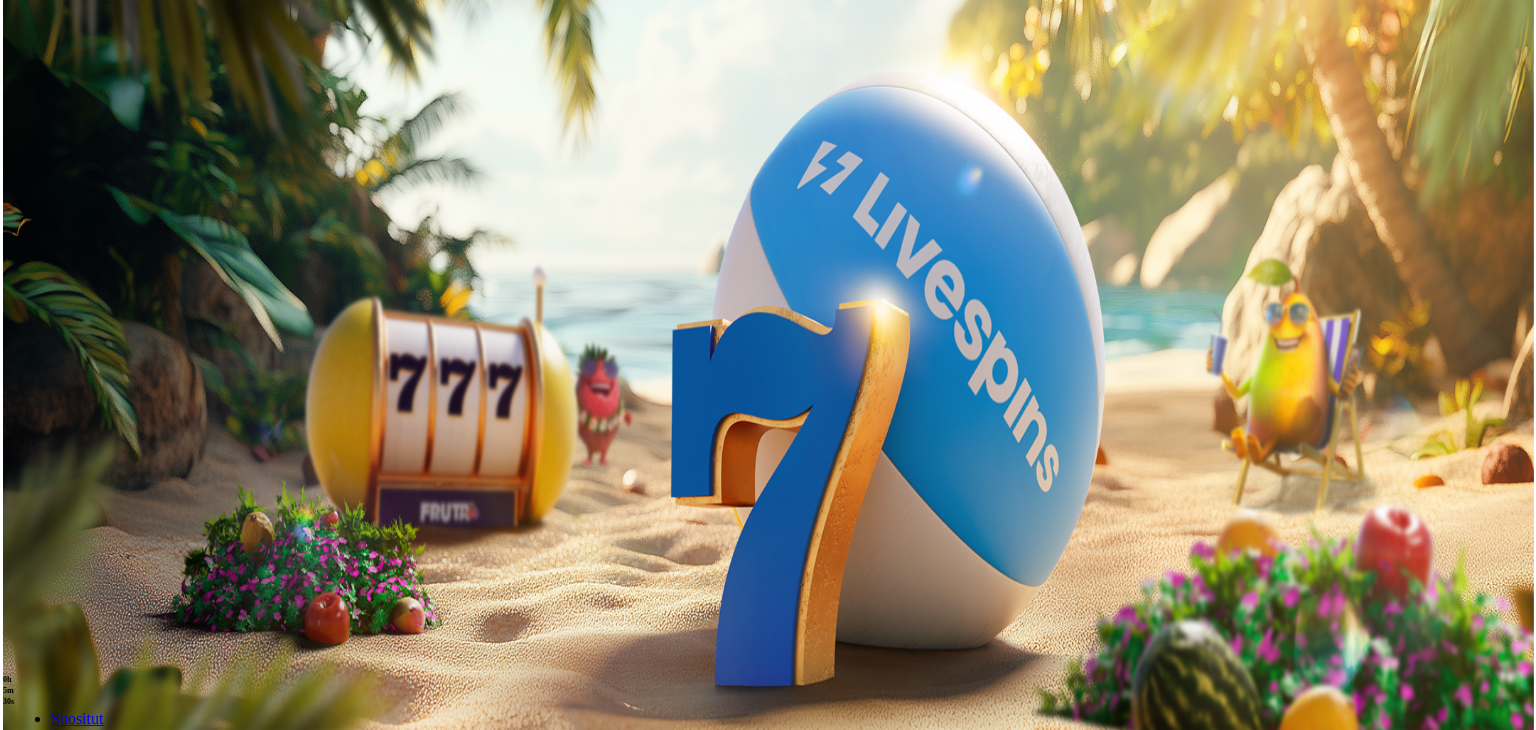 scroll, scrollTop: 700, scrollLeft: 0, axis: vertical 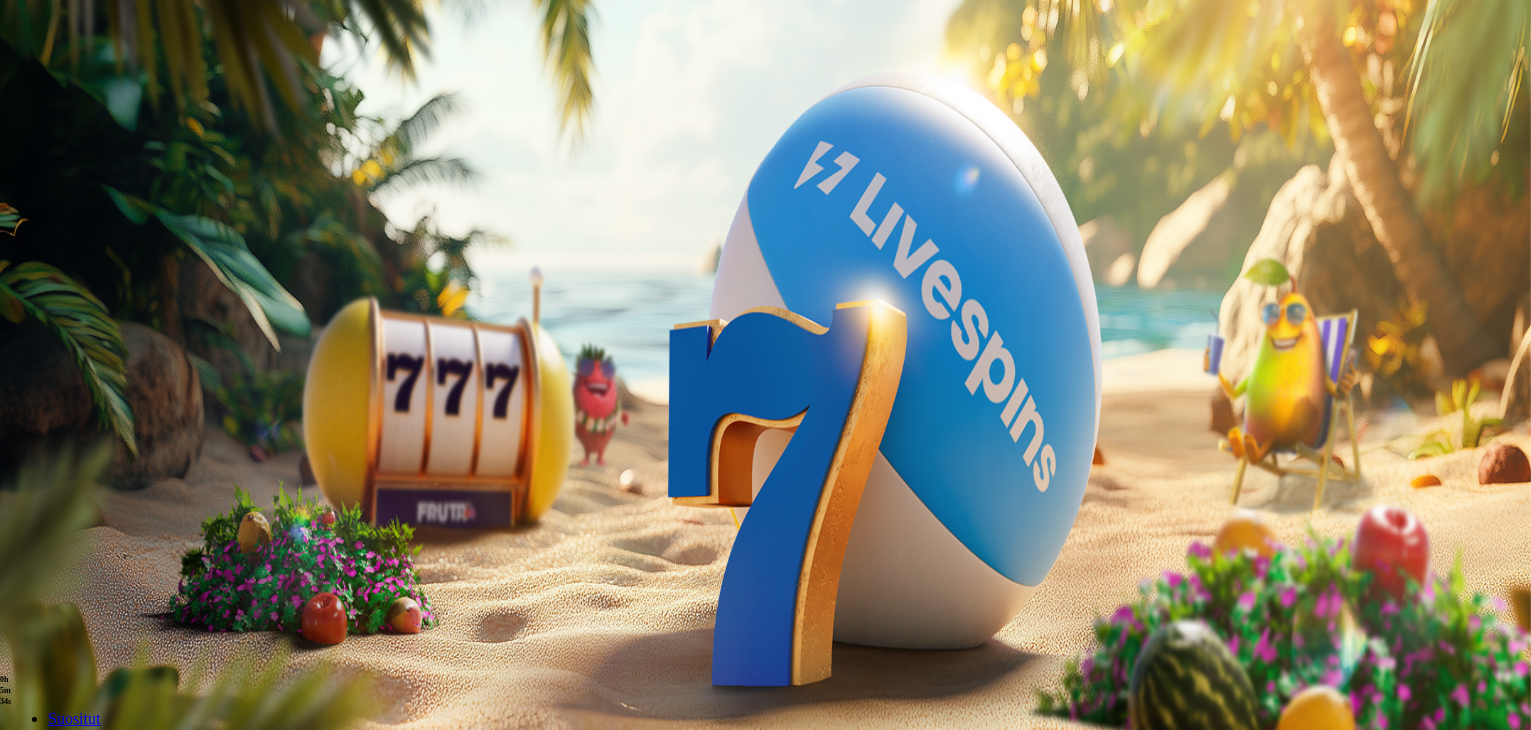 type on "**********" 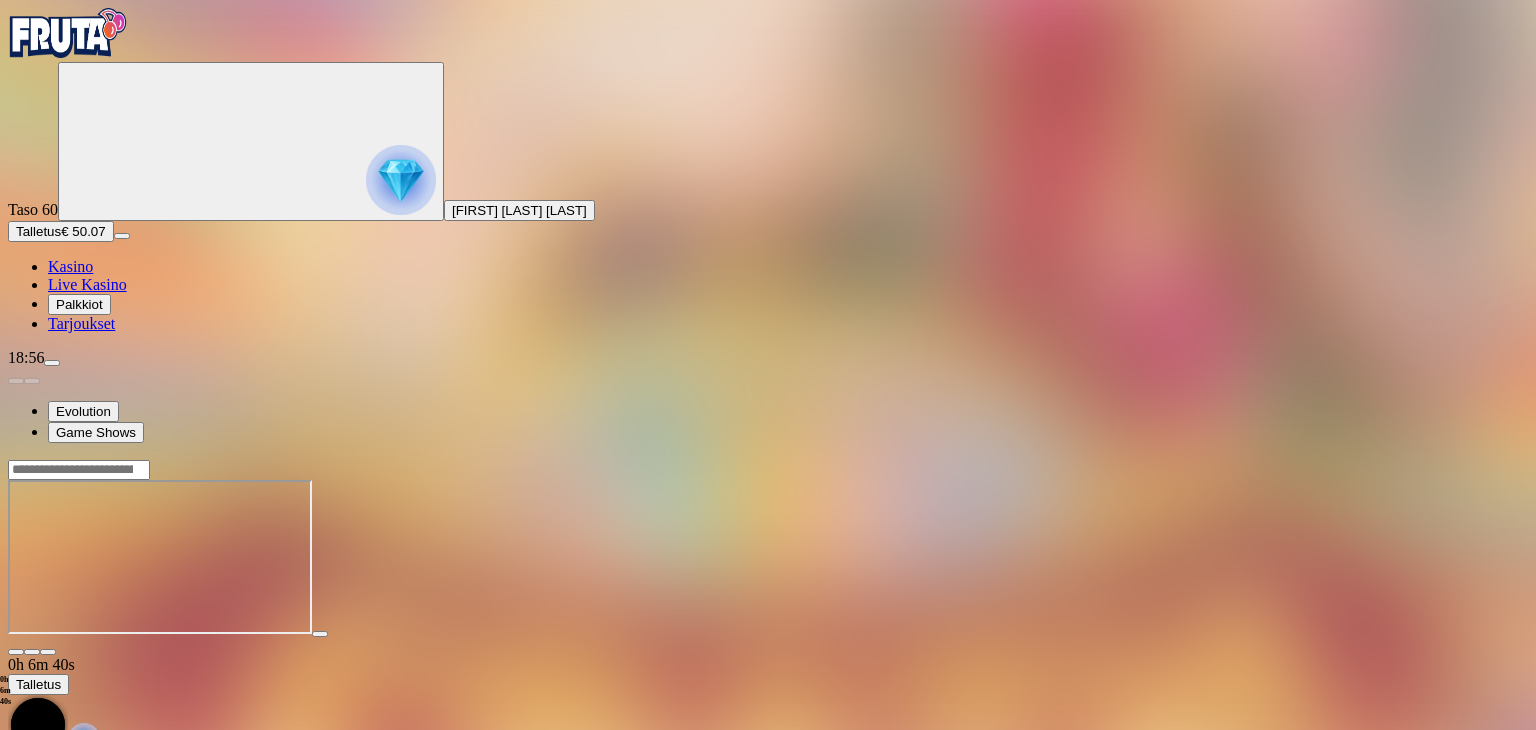 click at bounding box center [48, 652] 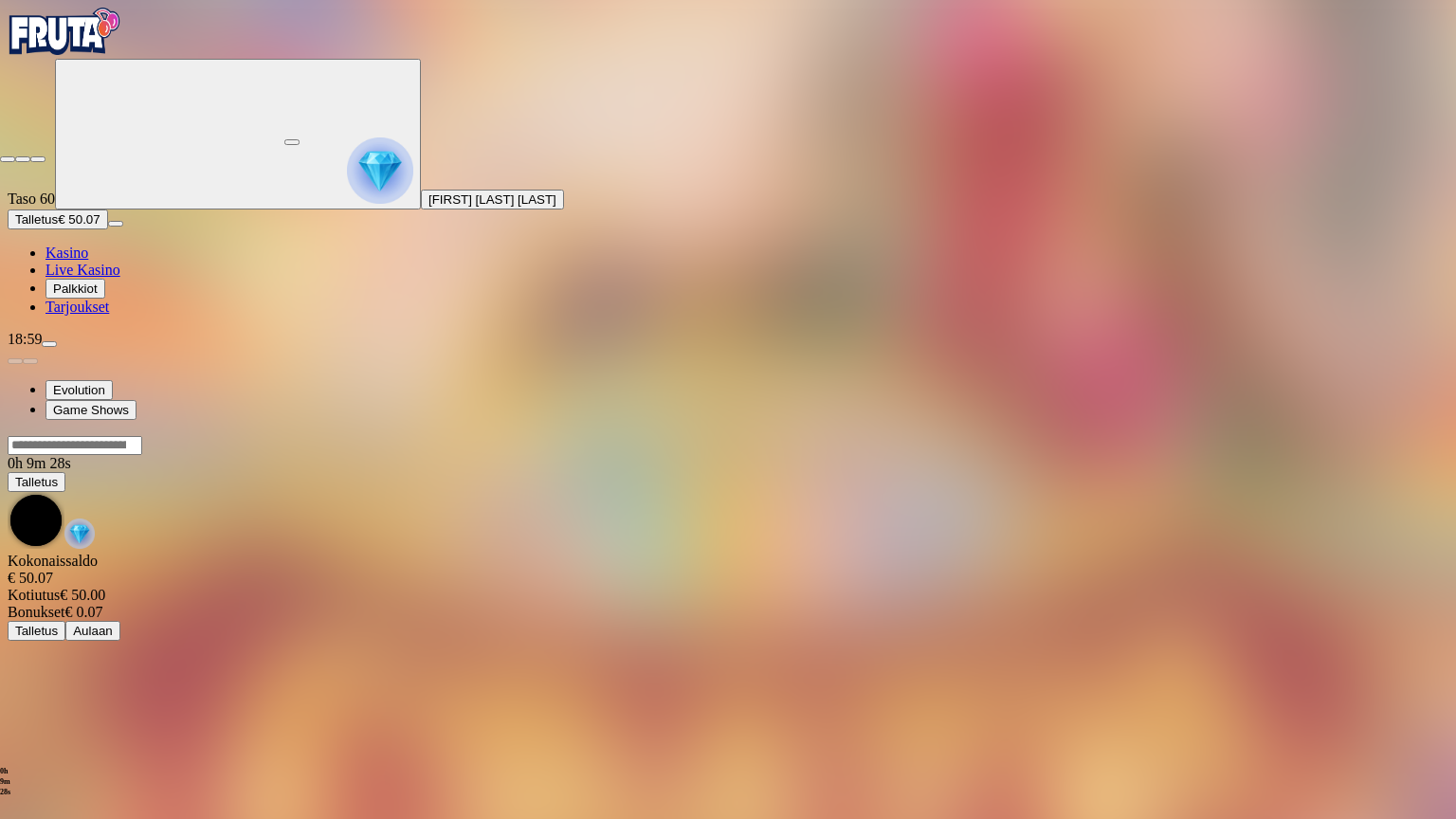 click at bounding box center (8, 159) 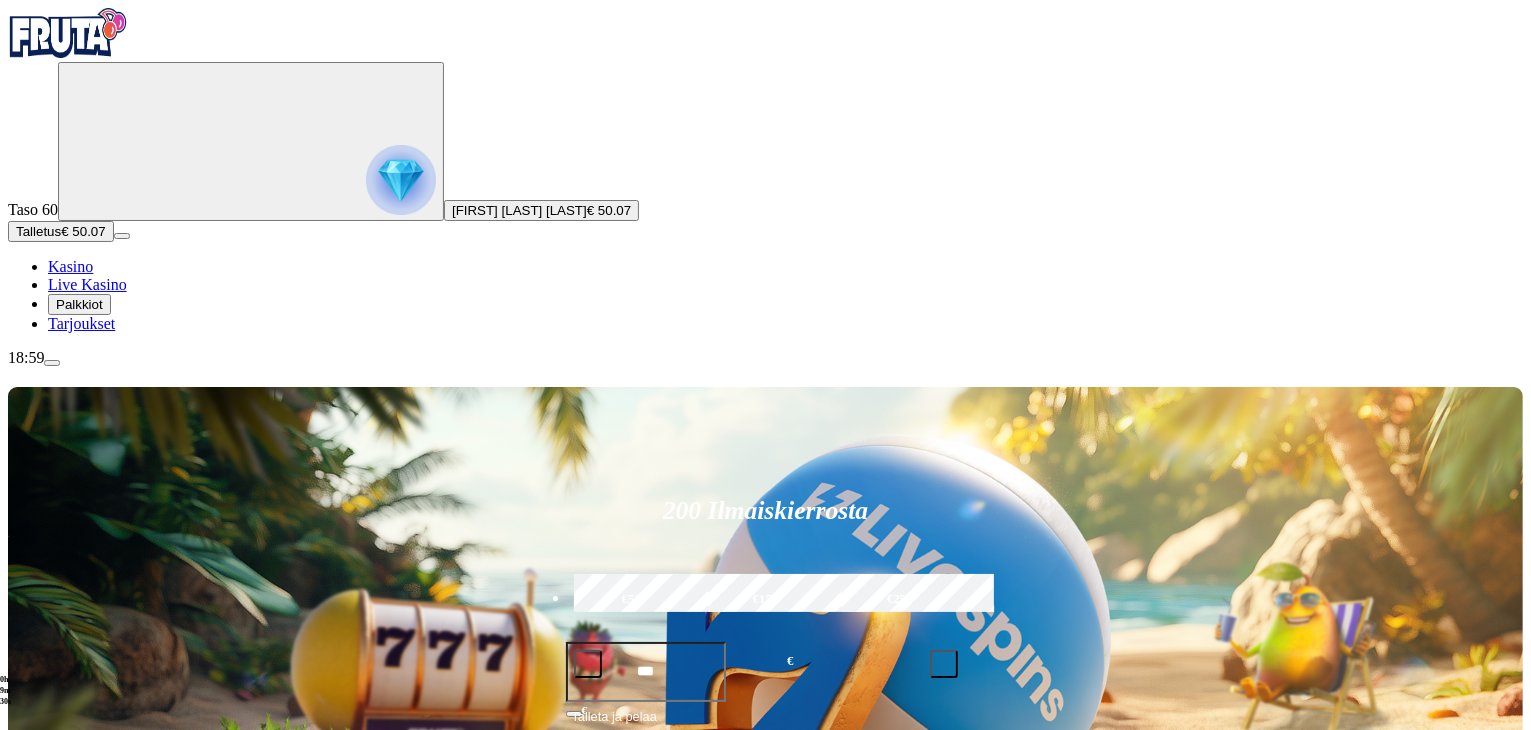 click on "Pelaa nyt" at bounding box center (77, 1295) 